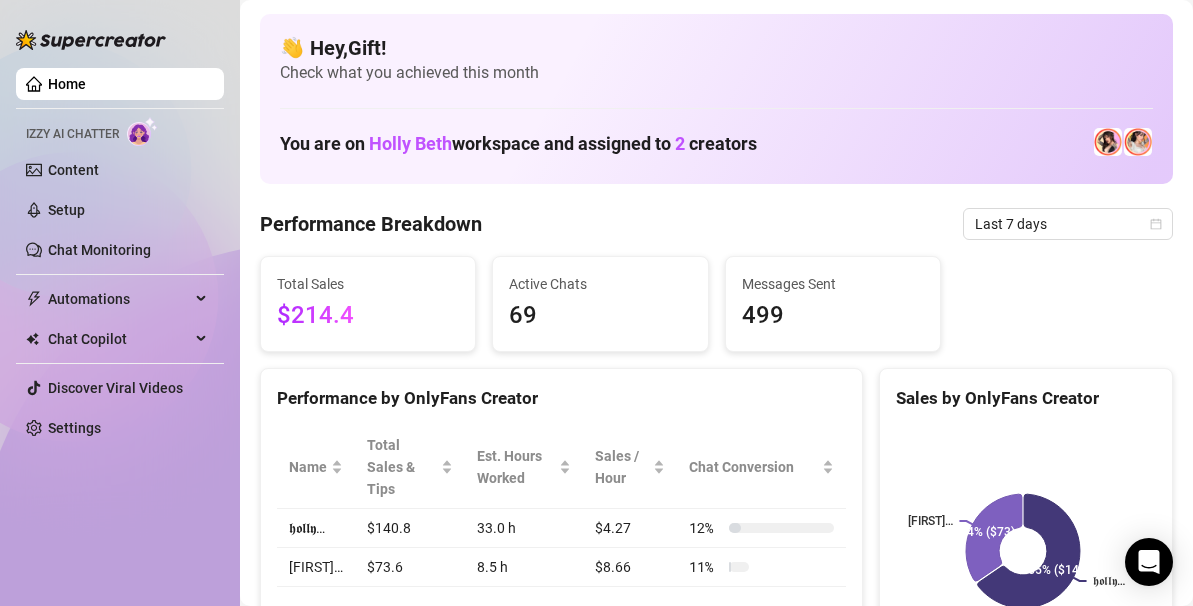 scroll, scrollTop: 0, scrollLeft: 0, axis: both 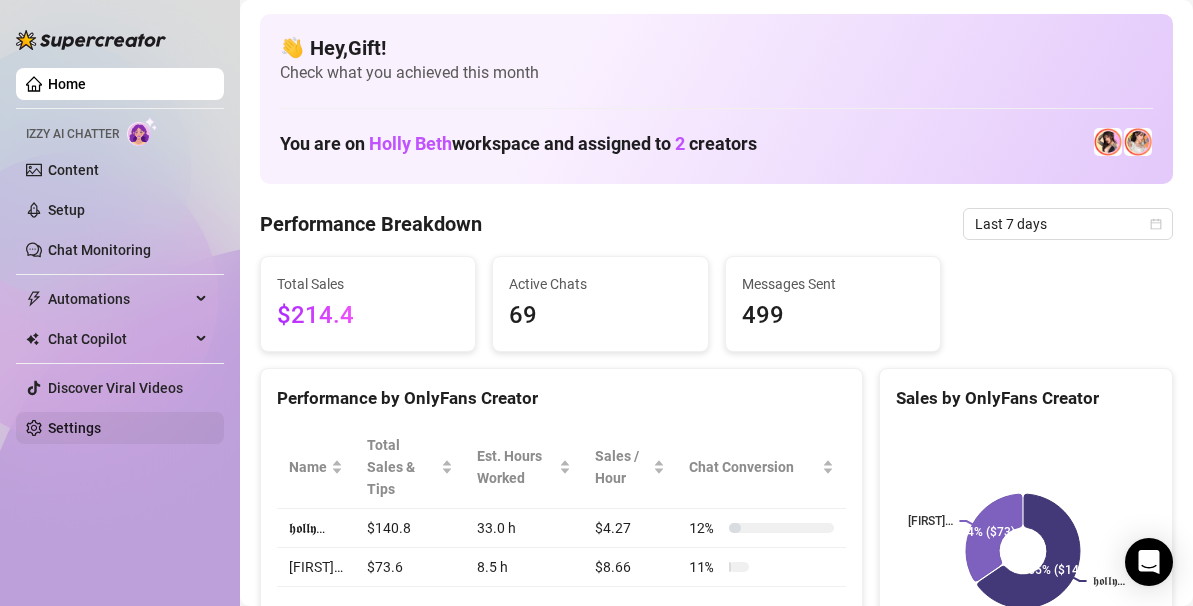 click on "Settings" at bounding box center (74, 428) 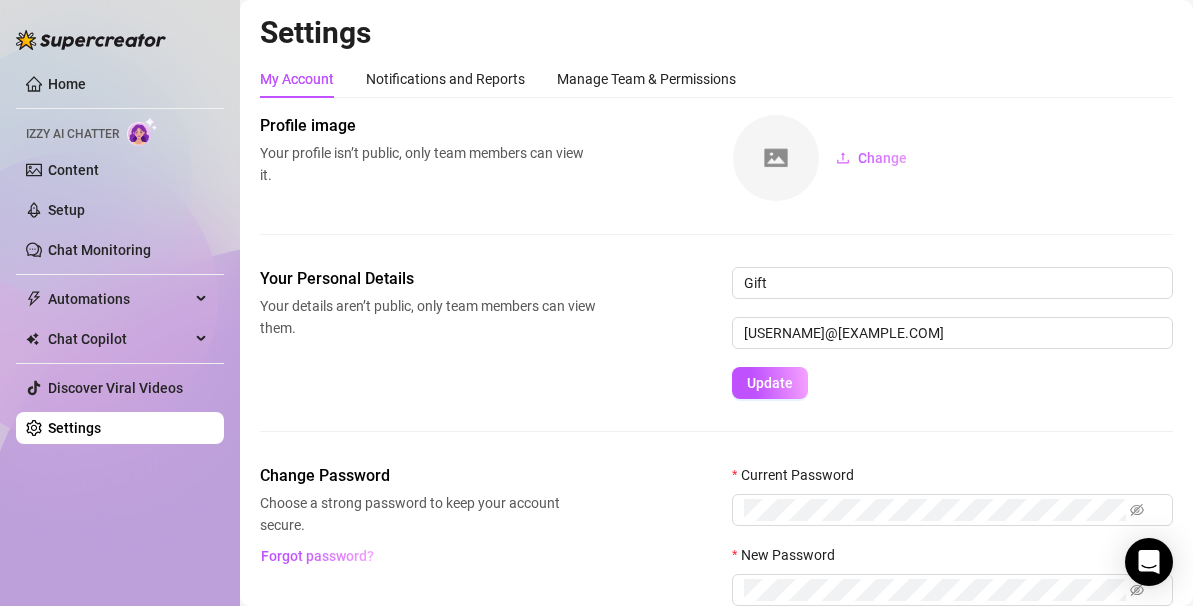 click on "Settings" at bounding box center (74, 428) 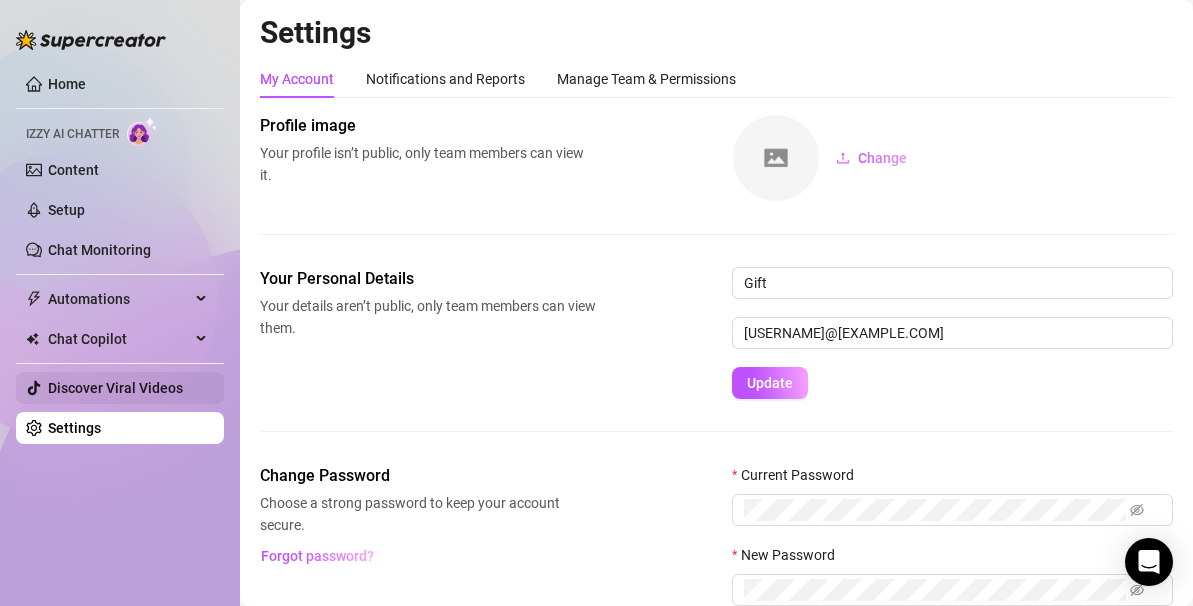 click on "Discover Viral Videos" at bounding box center [115, 388] 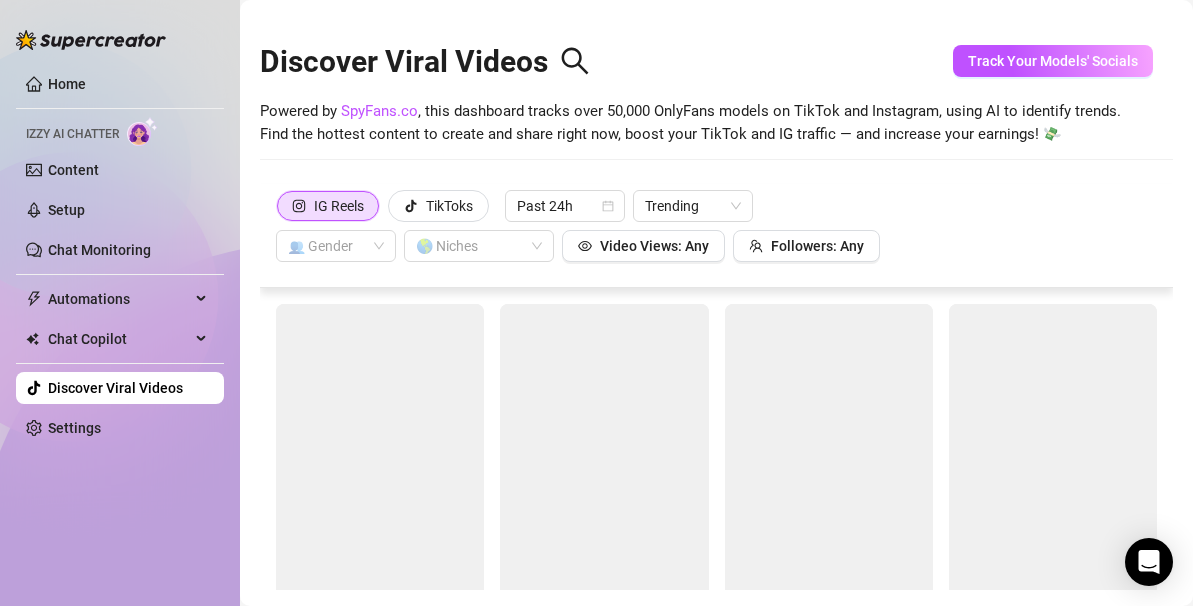 click on "Home Izzy AI Chatter Content Setup Chat Monitoring Automations Chat Copilot Discover Viral Videos Settings" at bounding box center (120, 256) 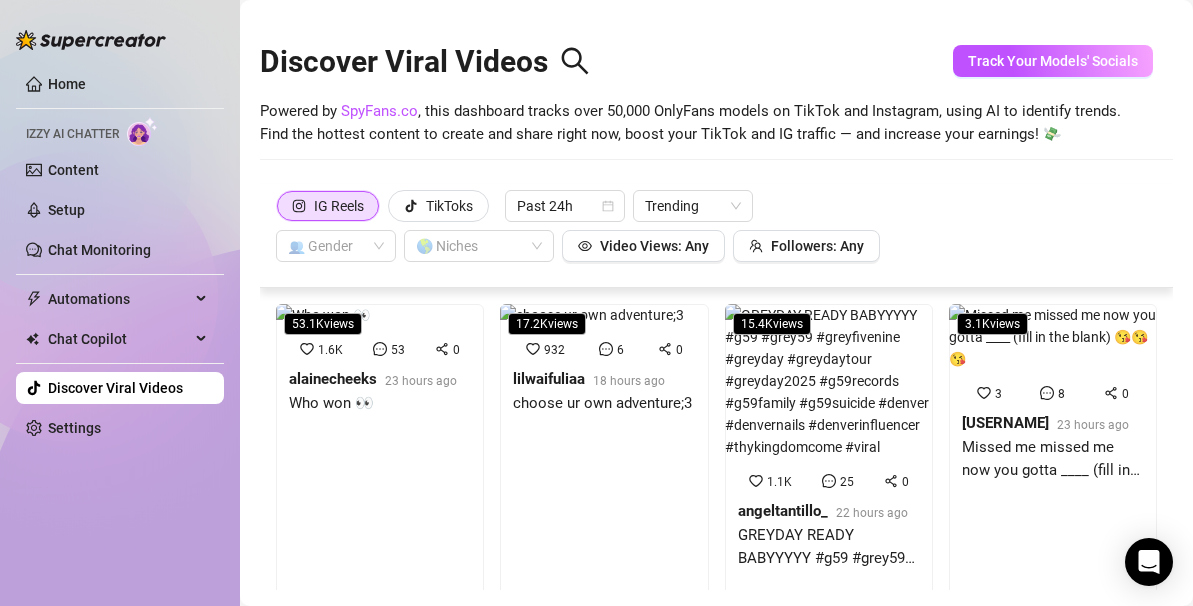 click on "Home Izzy AI Chatter Content Setup Chat Monitoring Automations Chat Copilot Discover Viral Videos Settings" at bounding box center [120, 256] 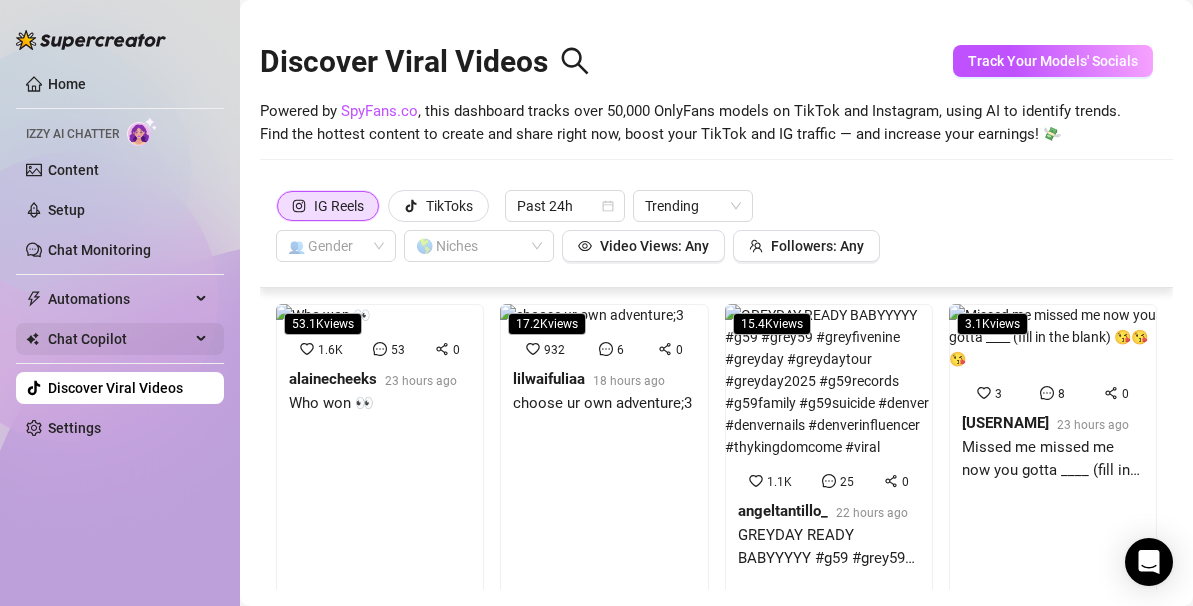 click on "Chat Copilot" at bounding box center (119, 339) 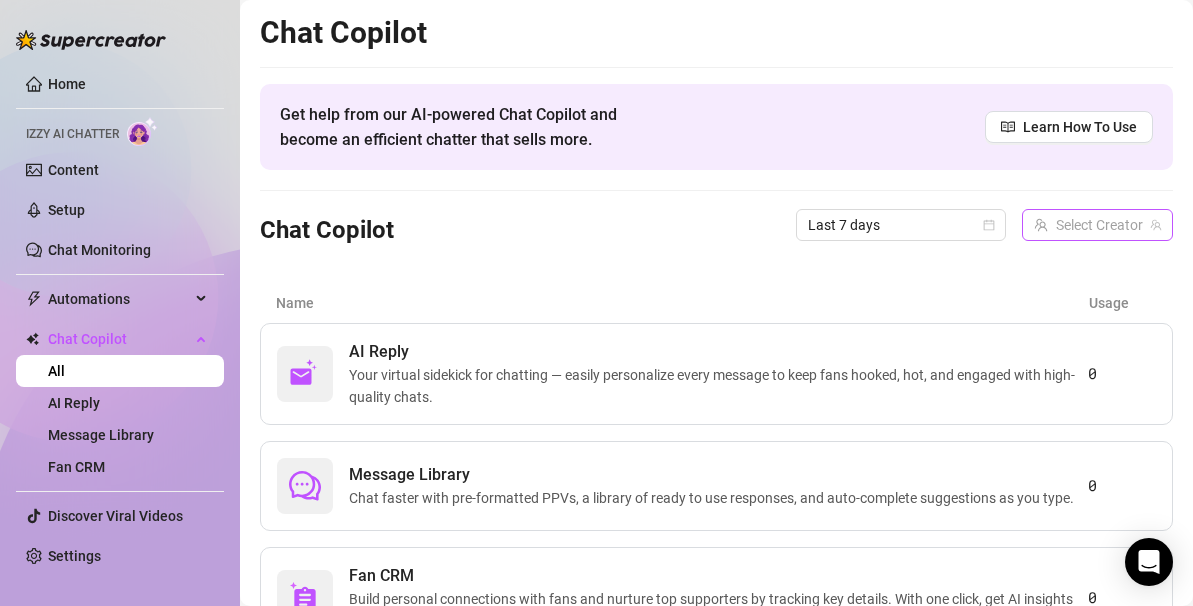 click at bounding box center (1088, 225) 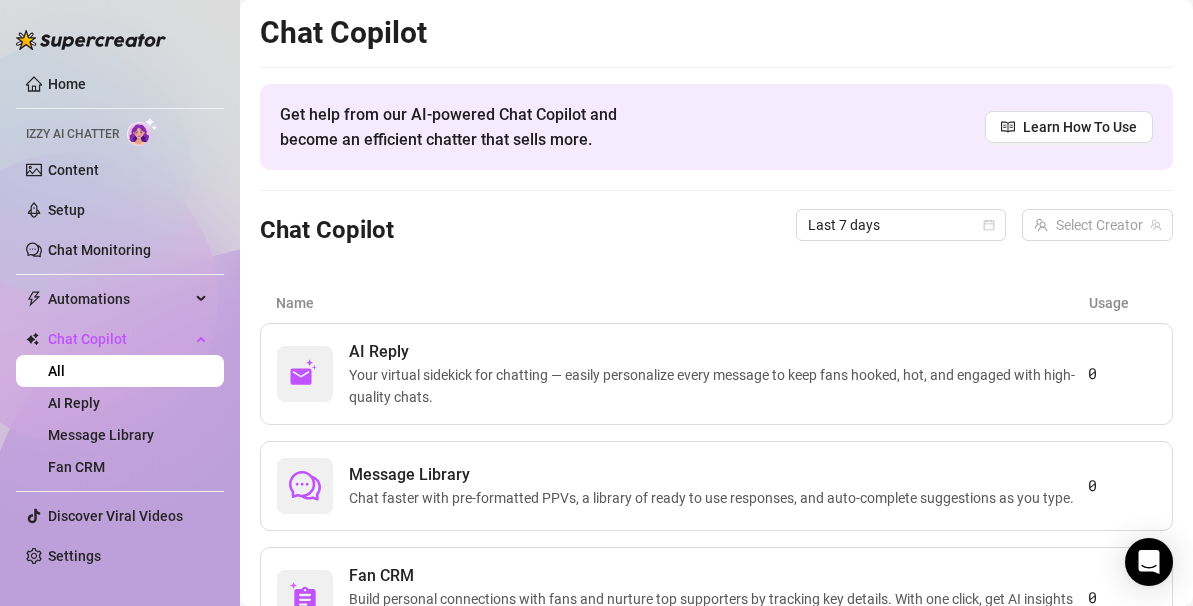 click on "Name Usage" at bounding box center [716, 303] 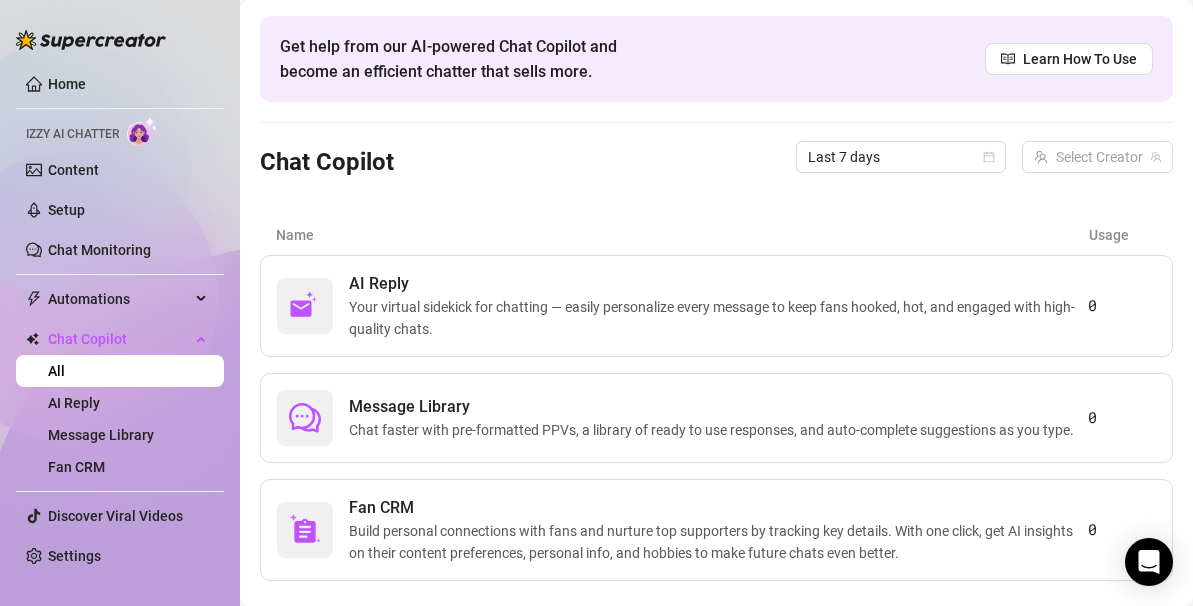 scroll, scrollTop: 115, scrollLeft: 0, axis: vertical 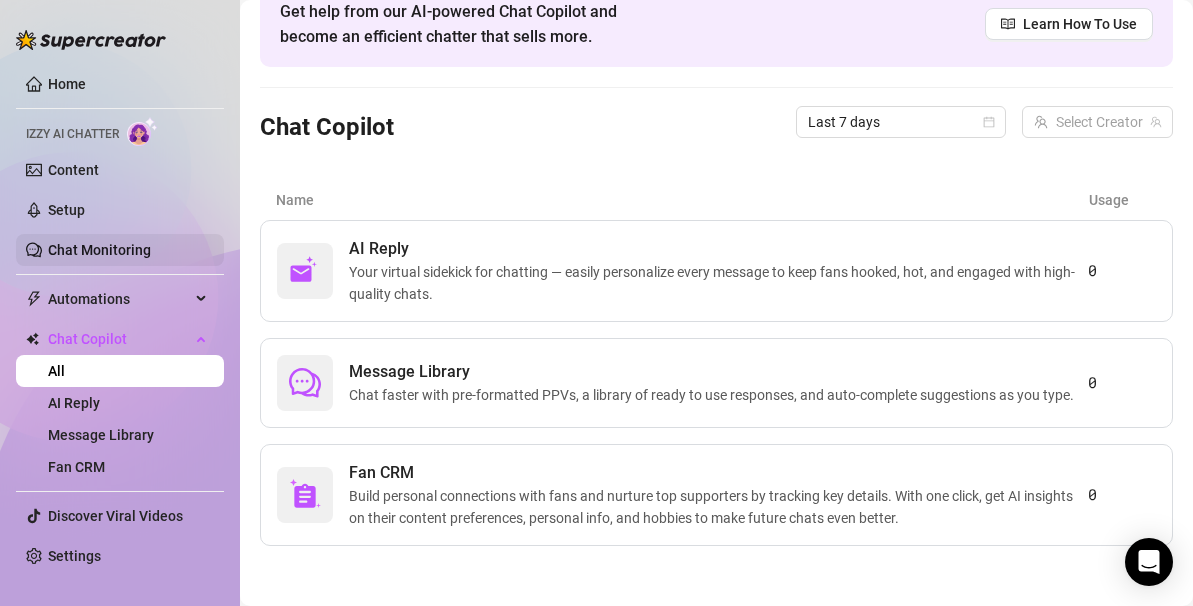 click on "Chat Monitoring" at bounding box center [99, 250] 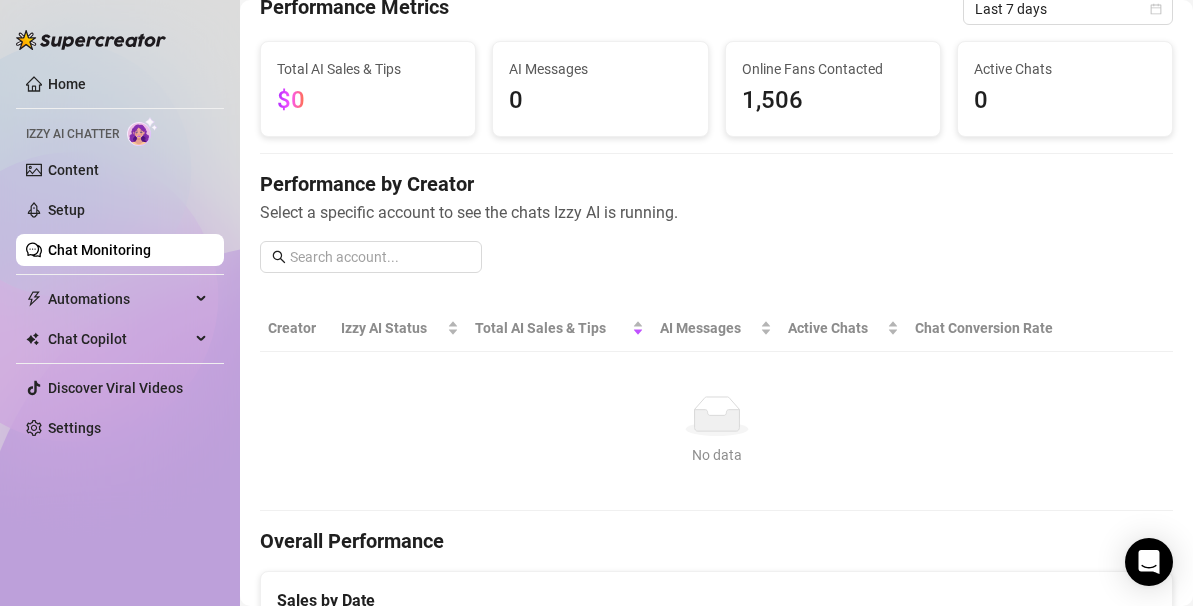 scroll, scrollTop: 0, scrollLeft: 0, axis: both 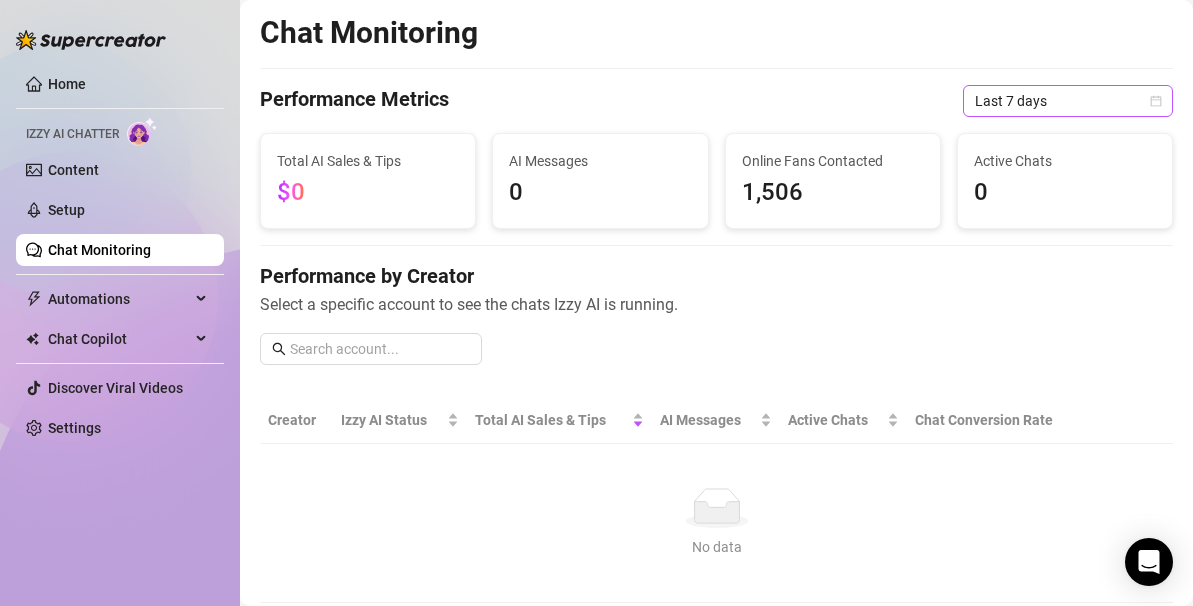 click 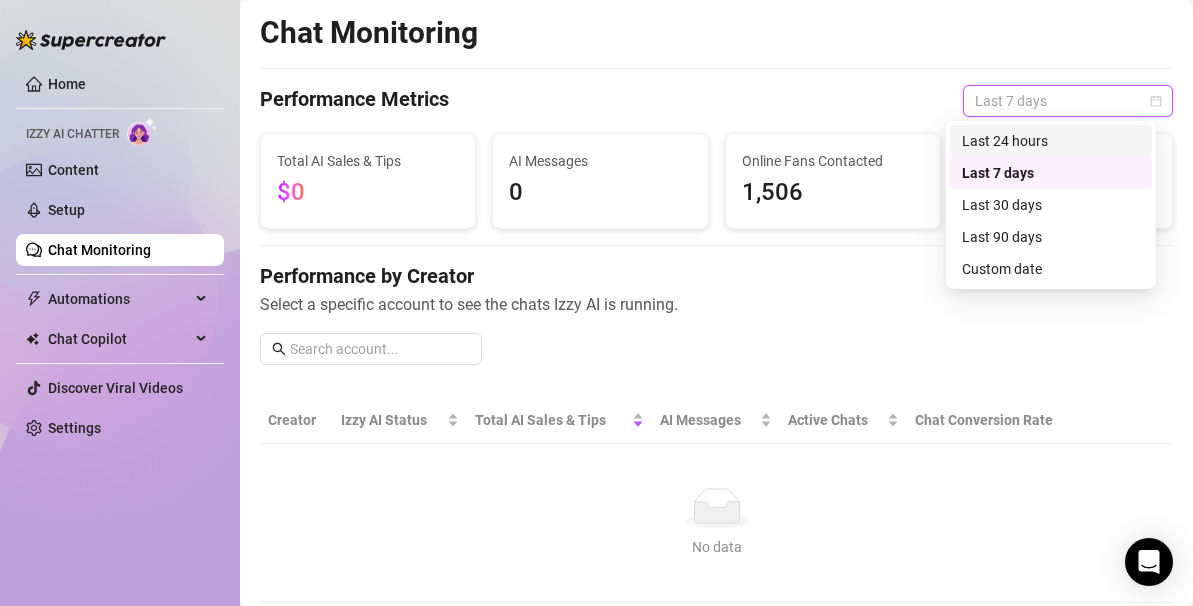 click on "Last 24 hours" at bounding box center (1051, 141) 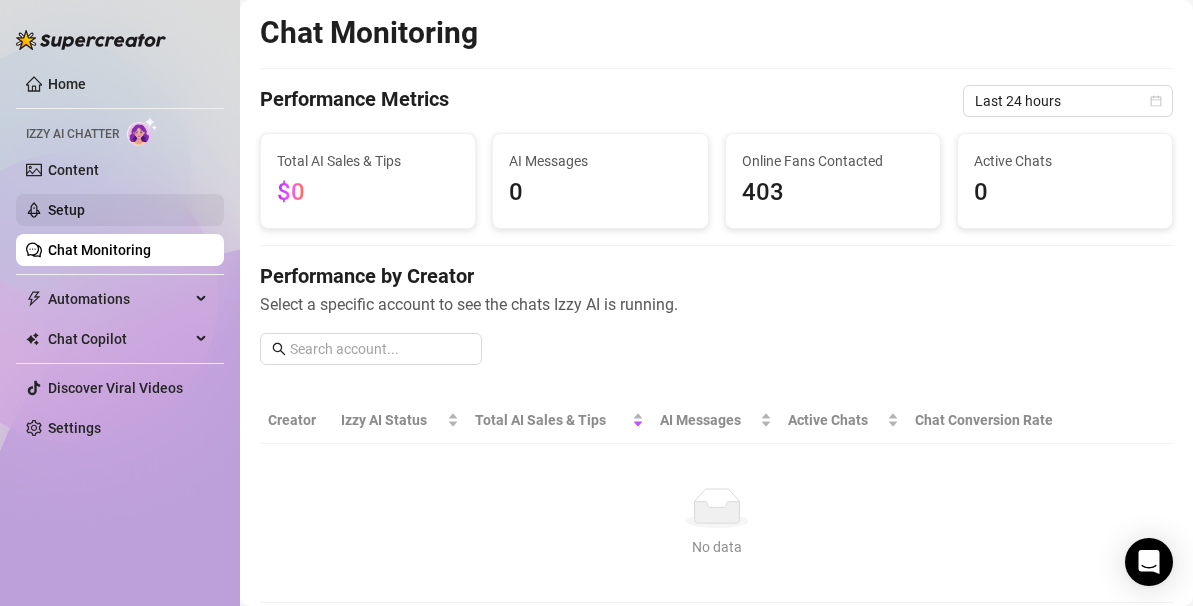 click on "Setup" at bounding box center (66, 210) 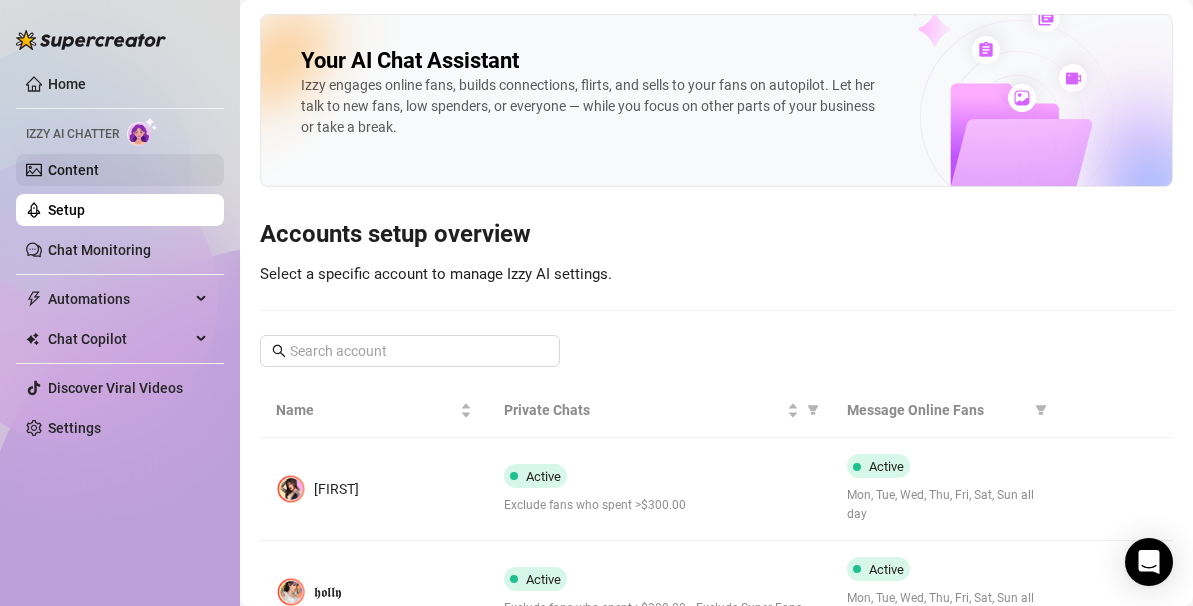 click on "Content" at bounding box center [73, 170] 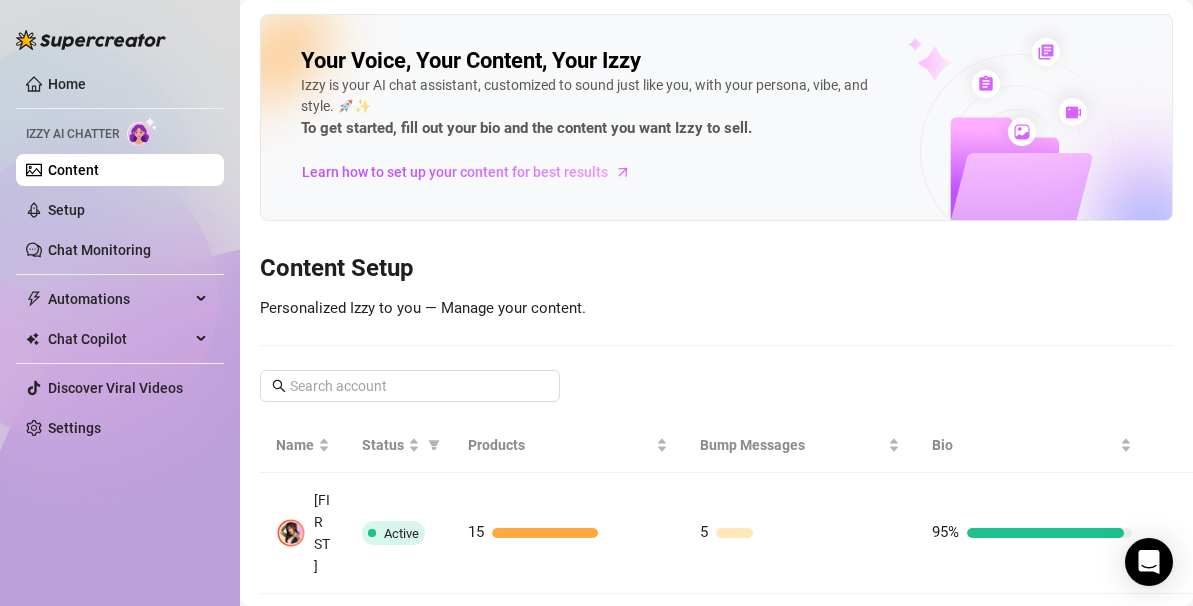 click at bounding box center [142, 131] 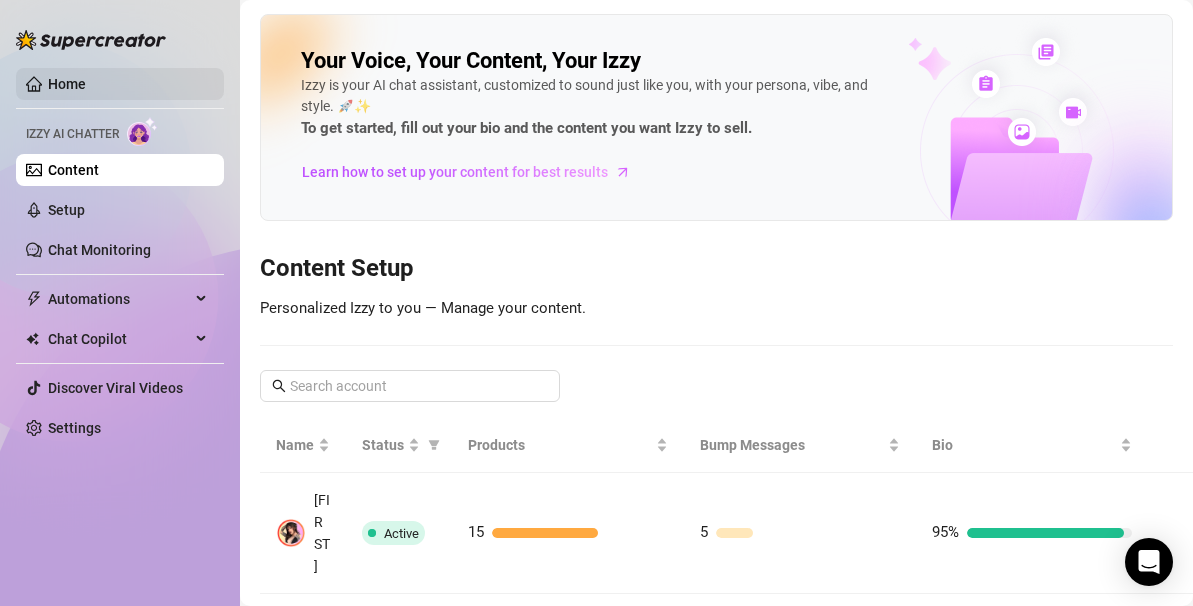 click on "Home" at bounding box center (67, 84) 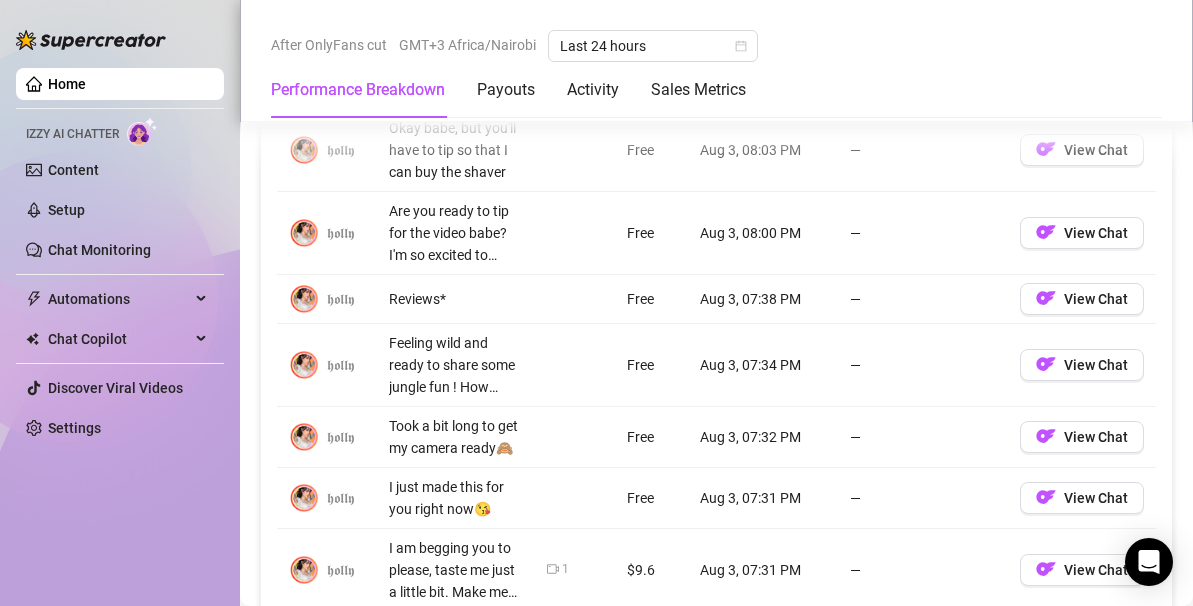 scroll, scrollTop: 1629, scrollLeft: 0, axis: vertical 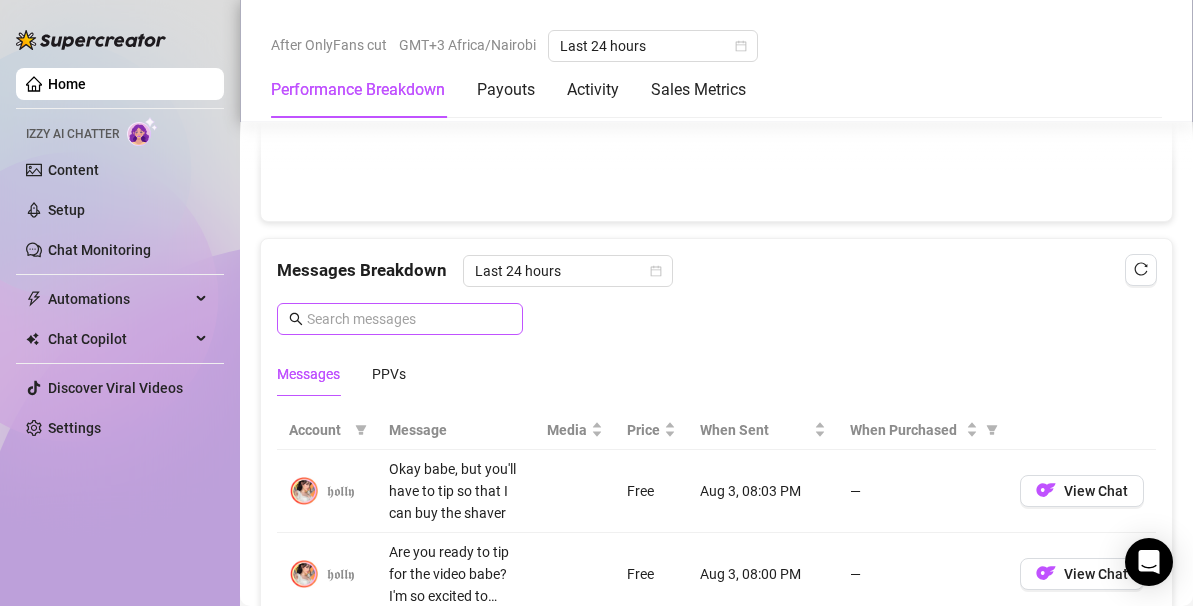 click at bounding box center (400, 319) 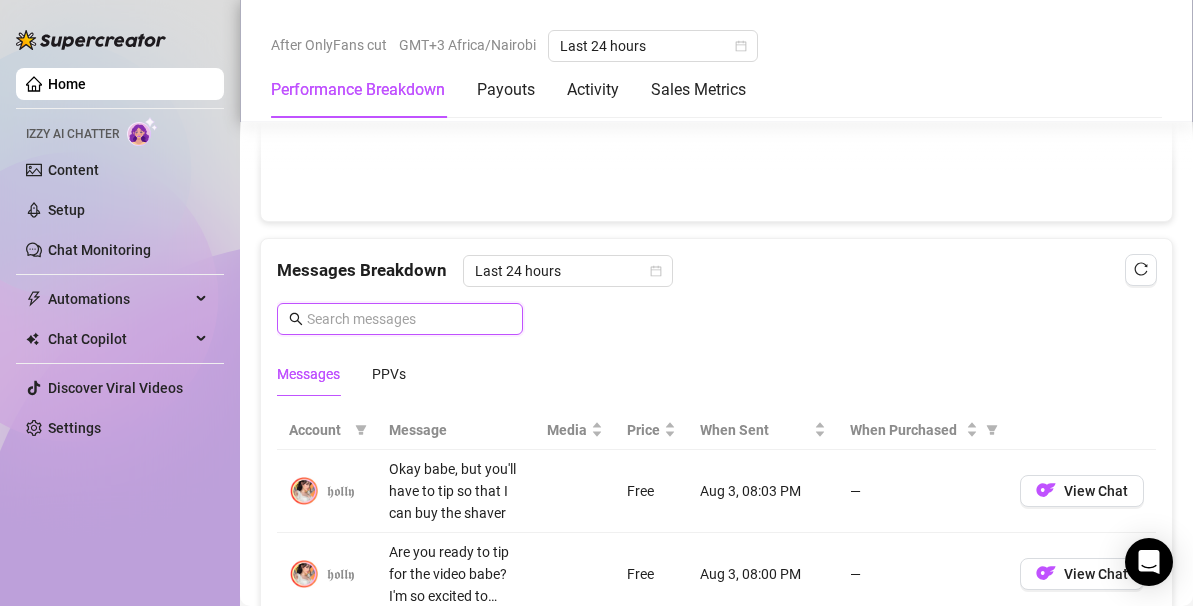click at bounding box center [409, 319] 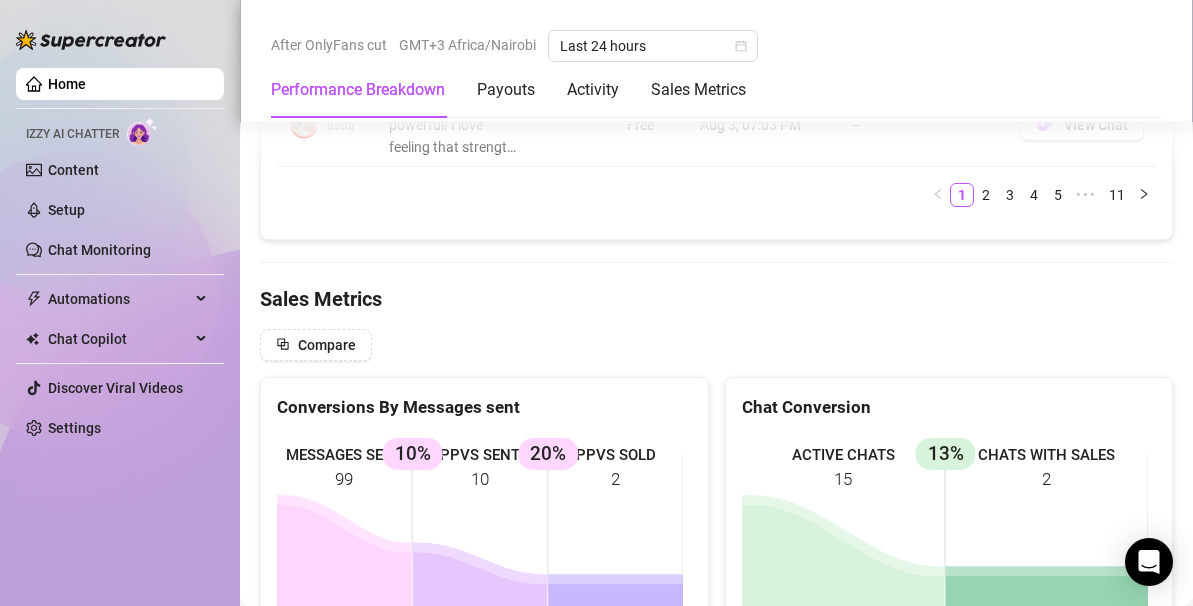 scroll, scrollTop: 2711, scrollLeft: 0, axis: vertical 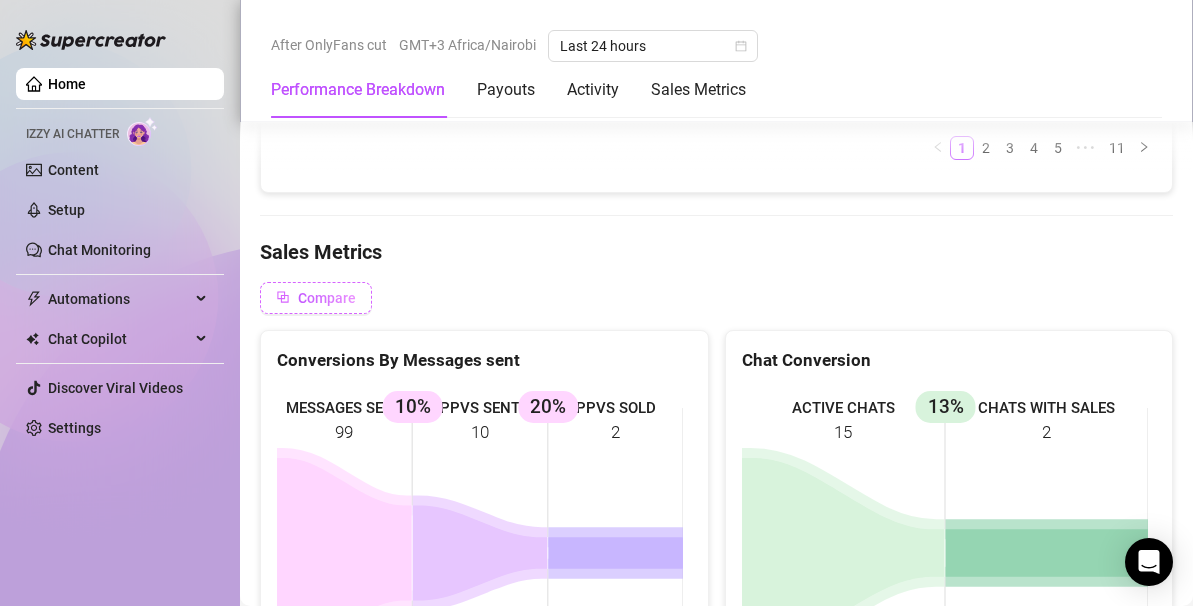 click on "Compare" at bounding box center (316, 298) 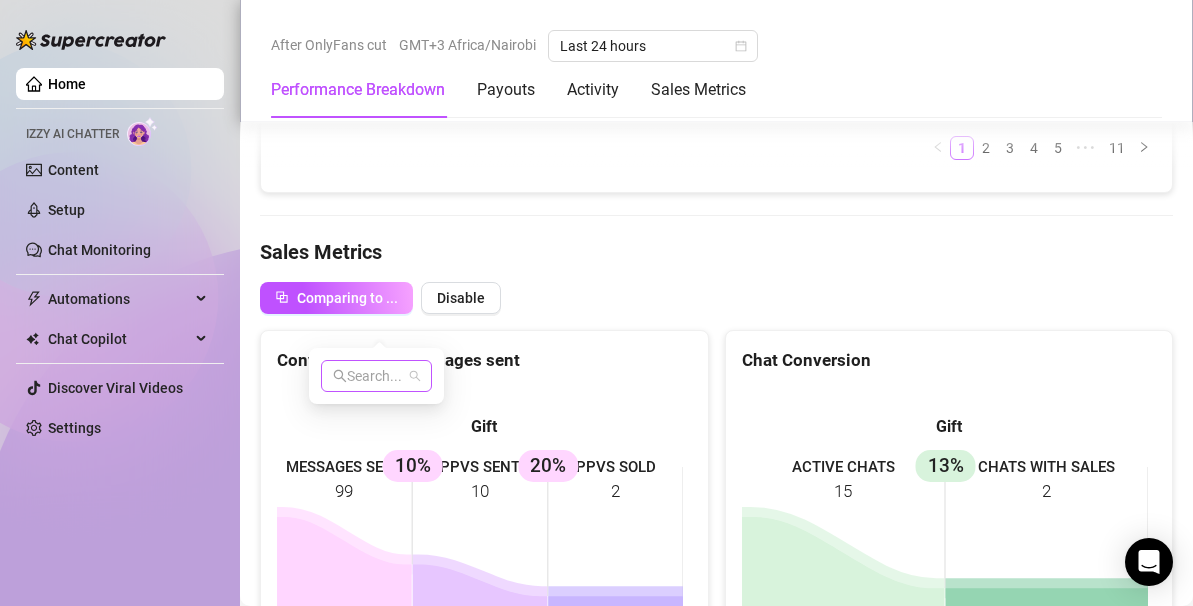 click on "Search..." at bounding box center [376, 376] 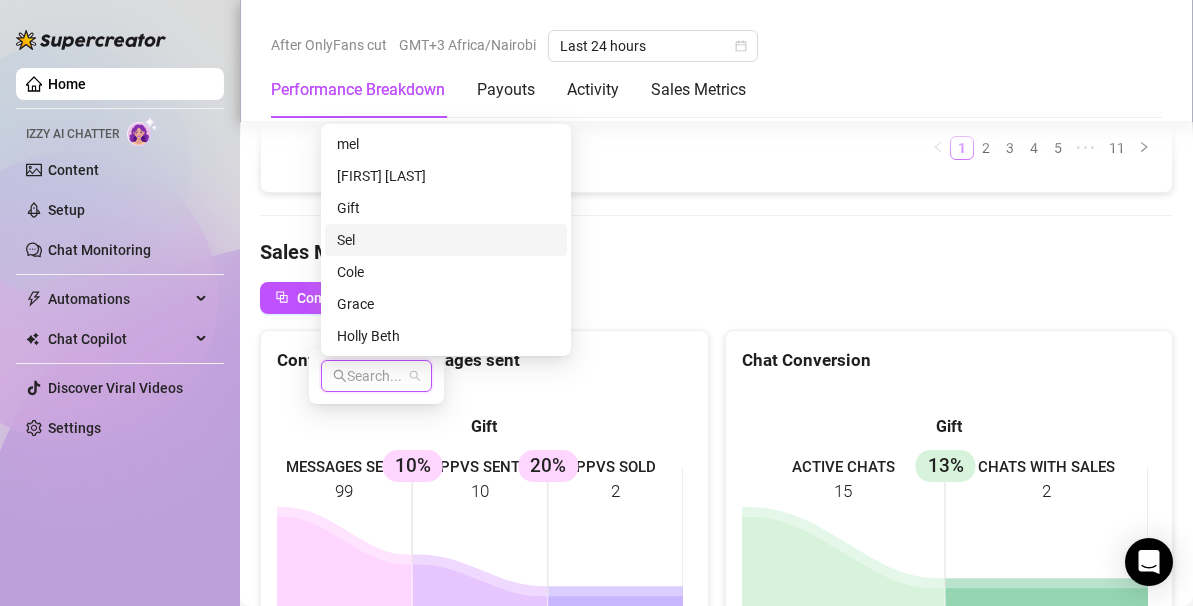 click on "Sel" at bounding box center (446, 240) 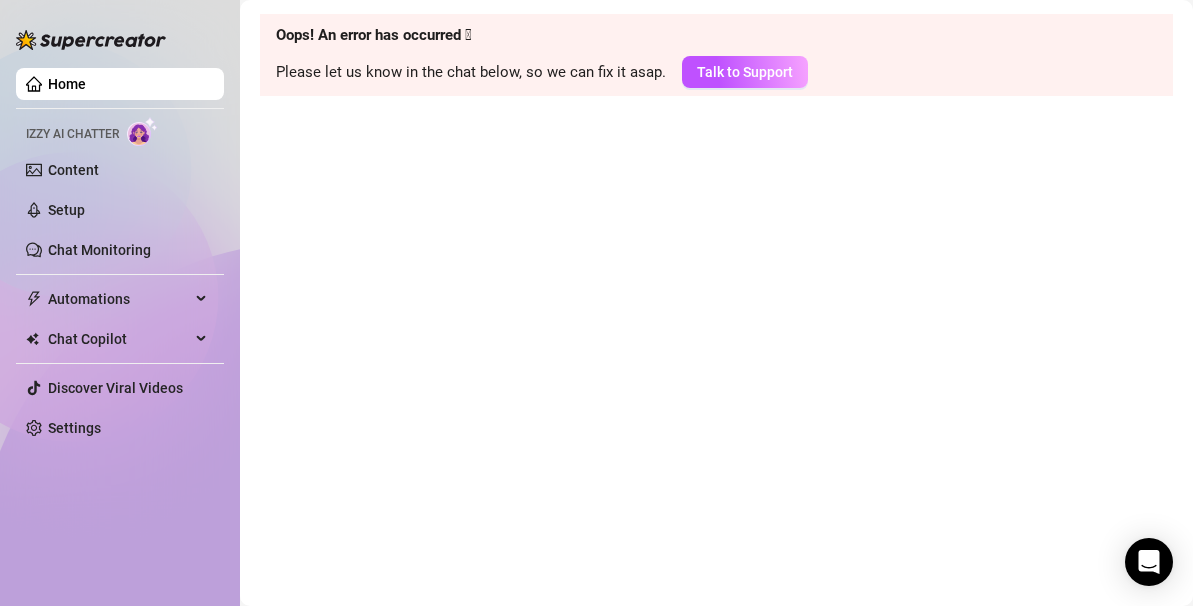 scroll, scrollTop: 0, scrollLeft: 0, axis: both 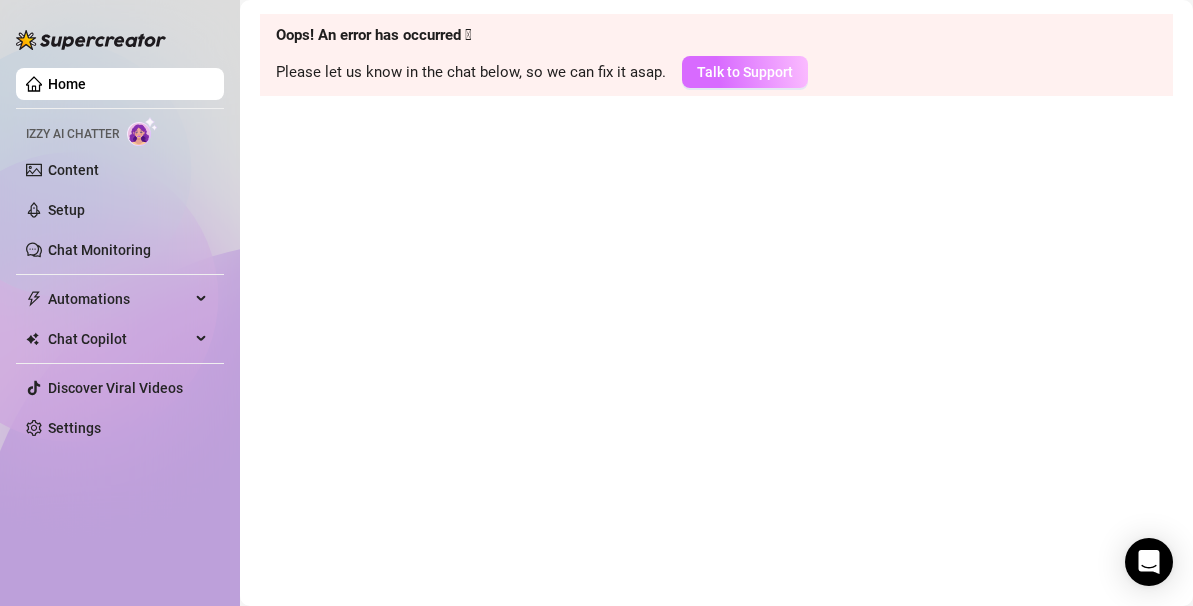 click on "Talk to Support" at bounding box center [745, 72] 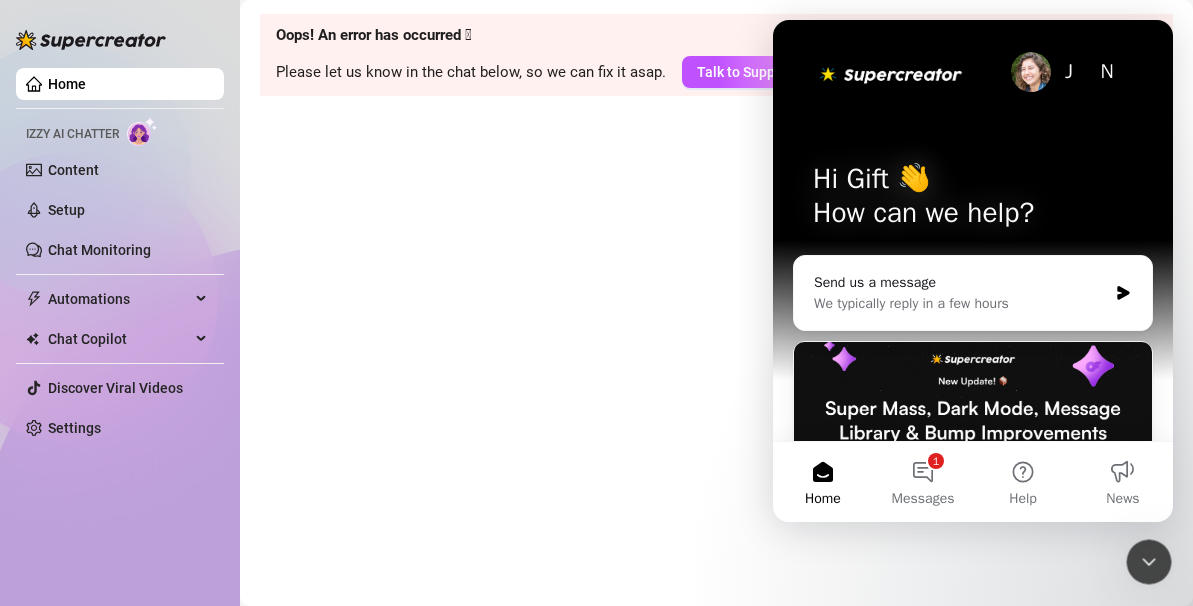 scroll, scrollTop: 0, scrollLeft: 0, axis: both 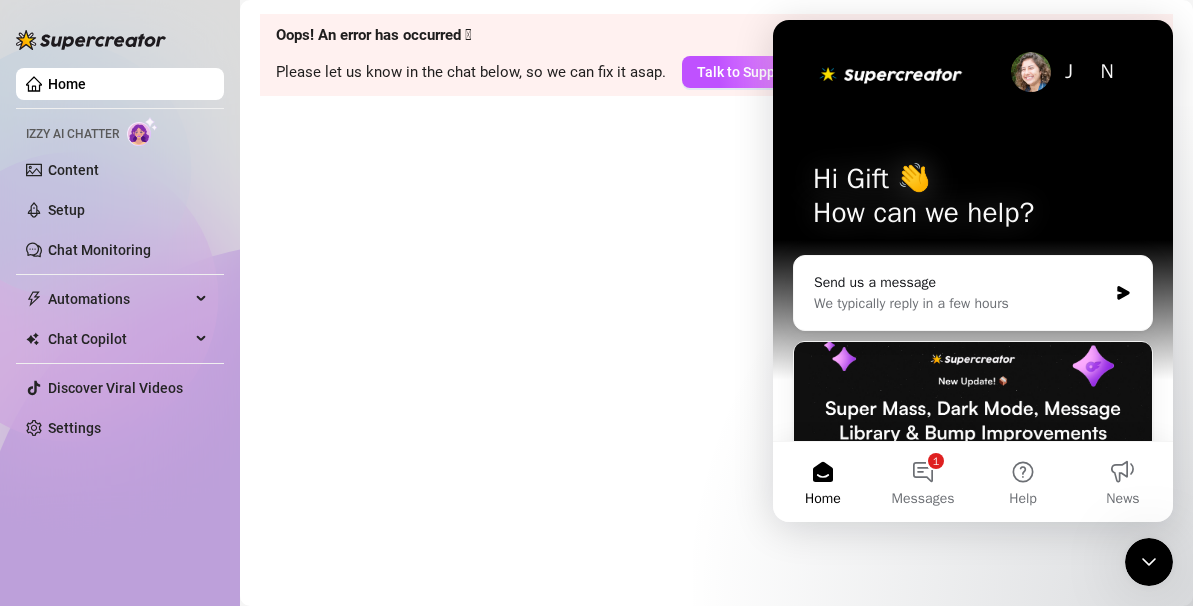 click 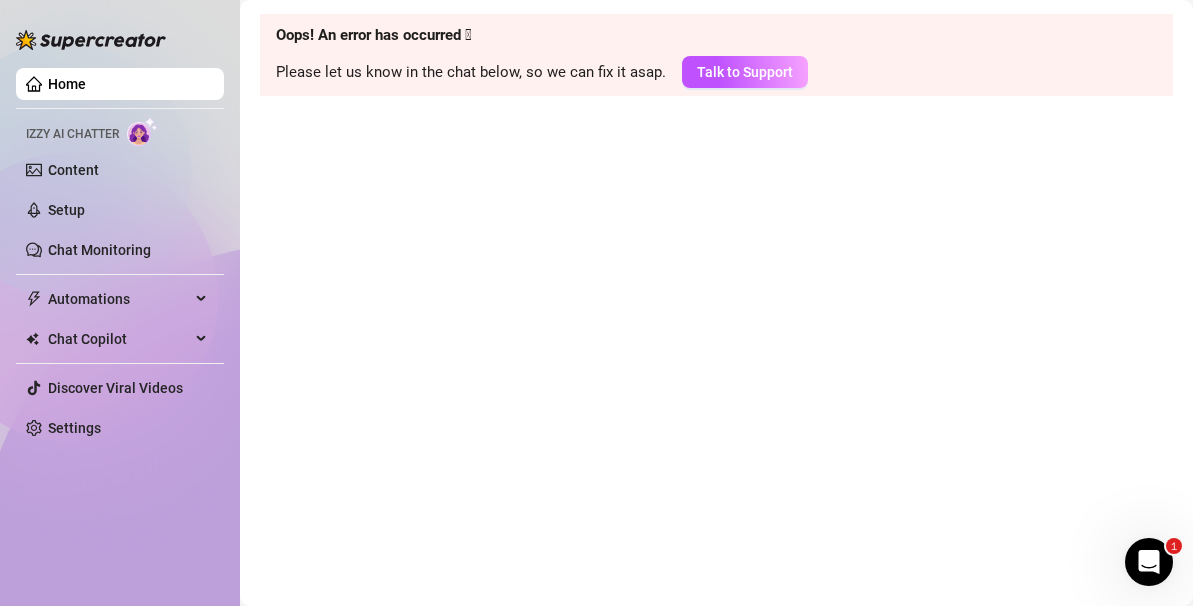 scroll, scrollTop: 0, scrollLeft: 0, axis: both 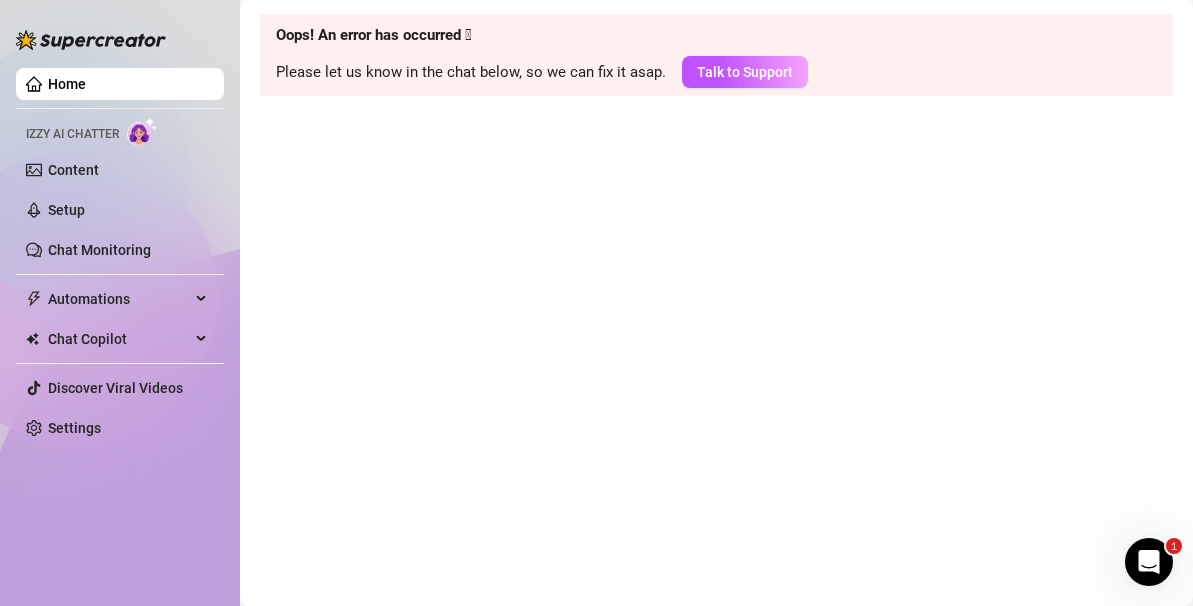 click on "Home" at bounding box center (67, 84) 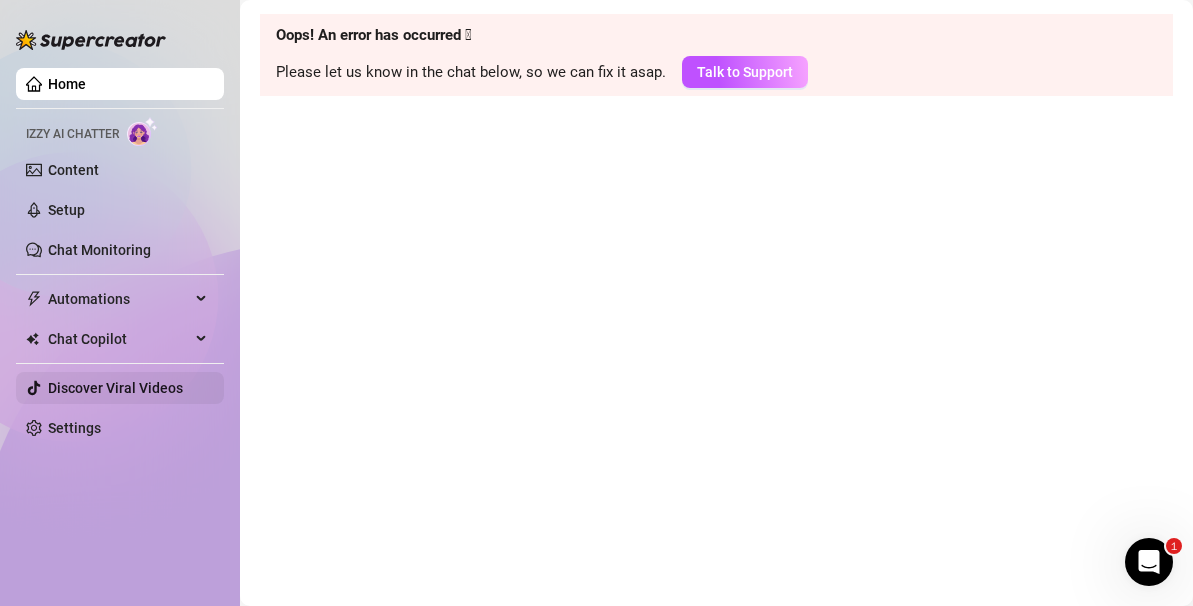 click on "Discover Viral Videos" at bounding box center [115, 388] 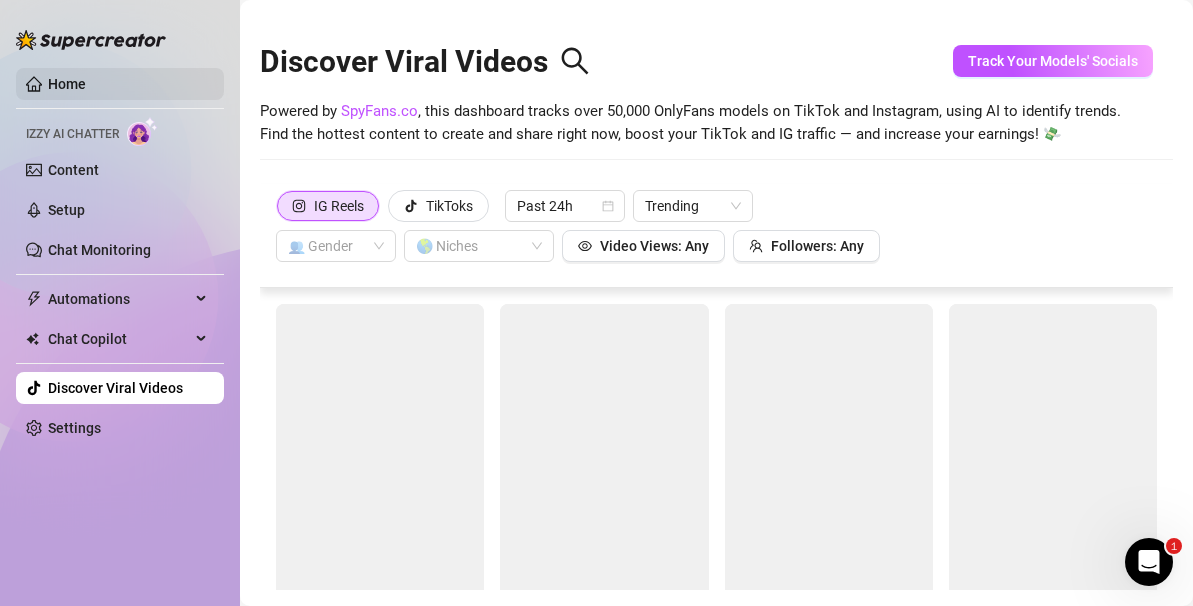 click on "Home" at bounding box center [67, 84] 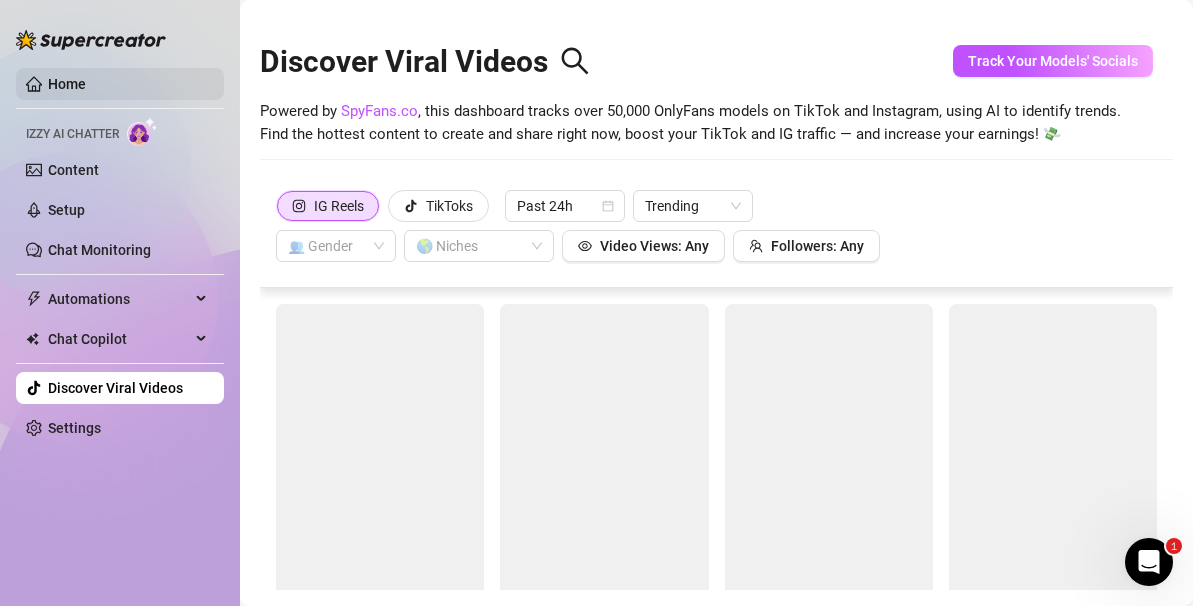 click on "Home" at bounding box center [67, 84] 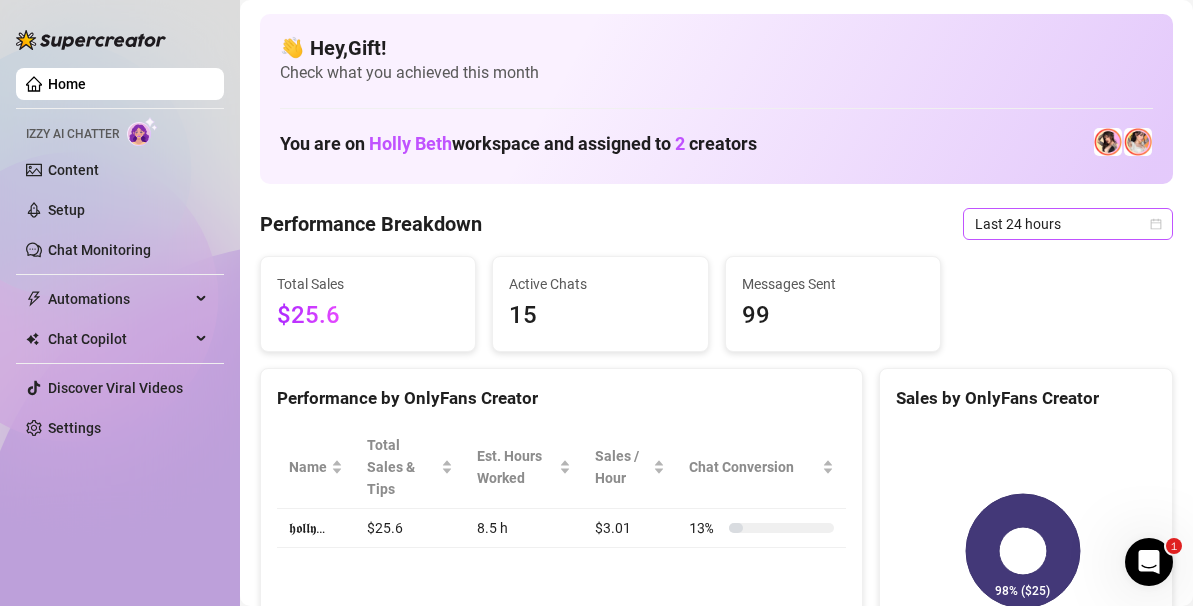 click on "Last 24 hours" at bounding box center [1068, 224] 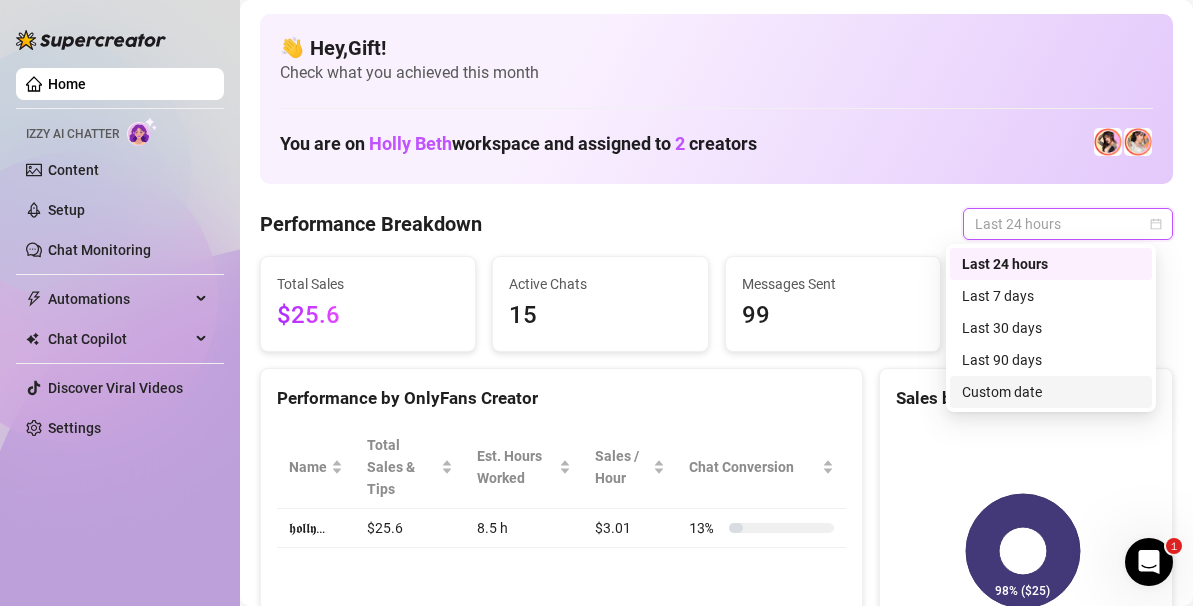 click on "Custom date" at bounding box center (1051, 392) 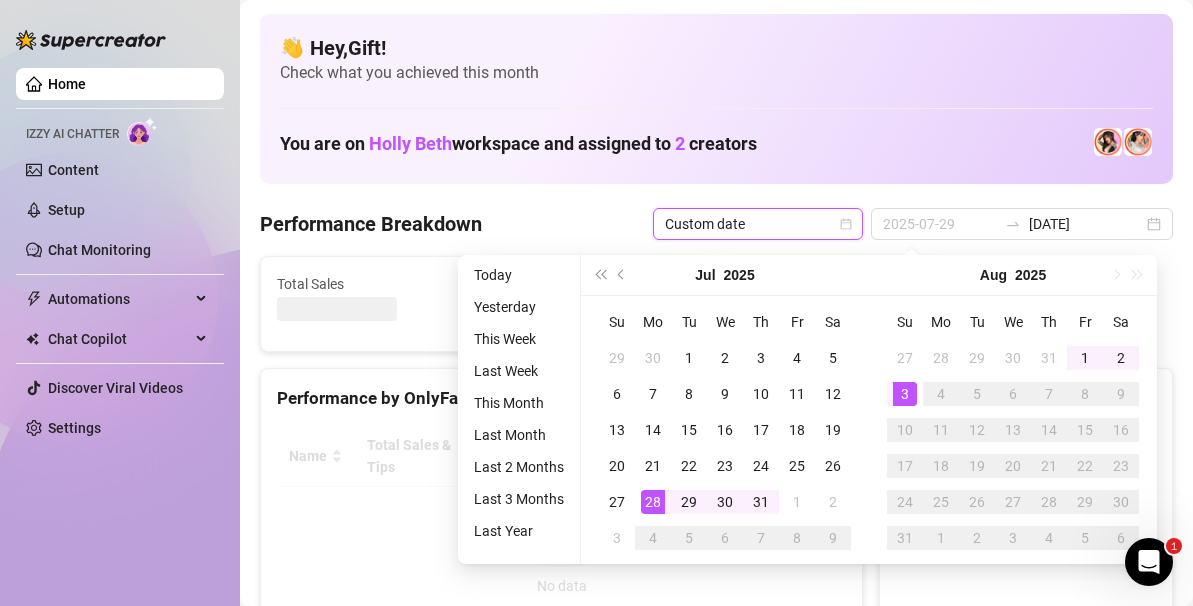 type on "2025-07-28" 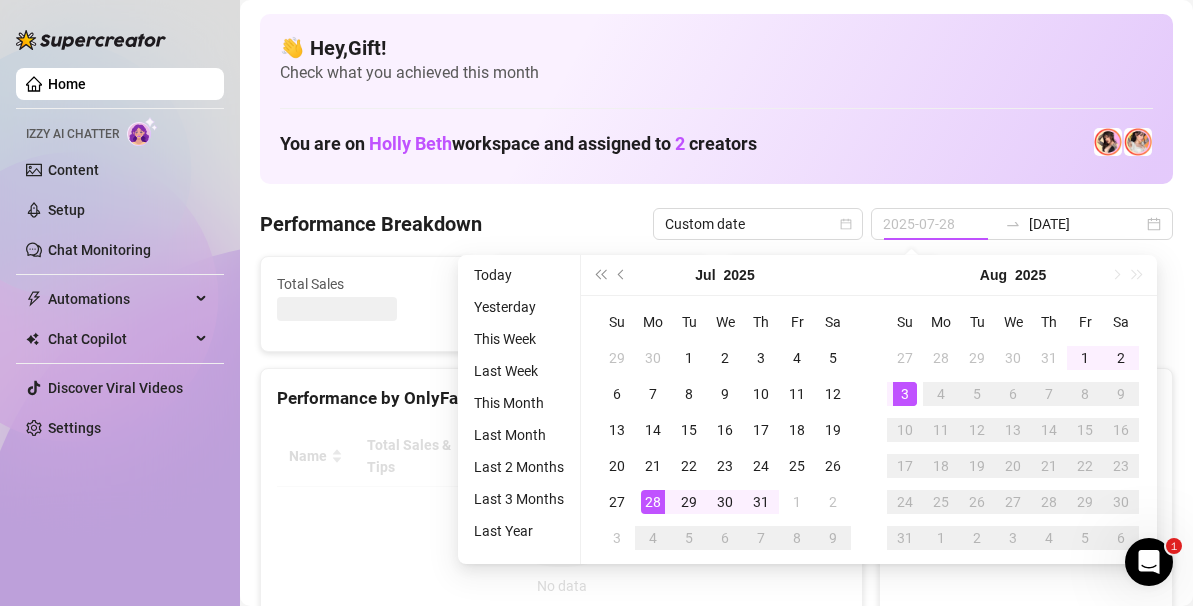 click on "28" at bounding box center (653, 502) 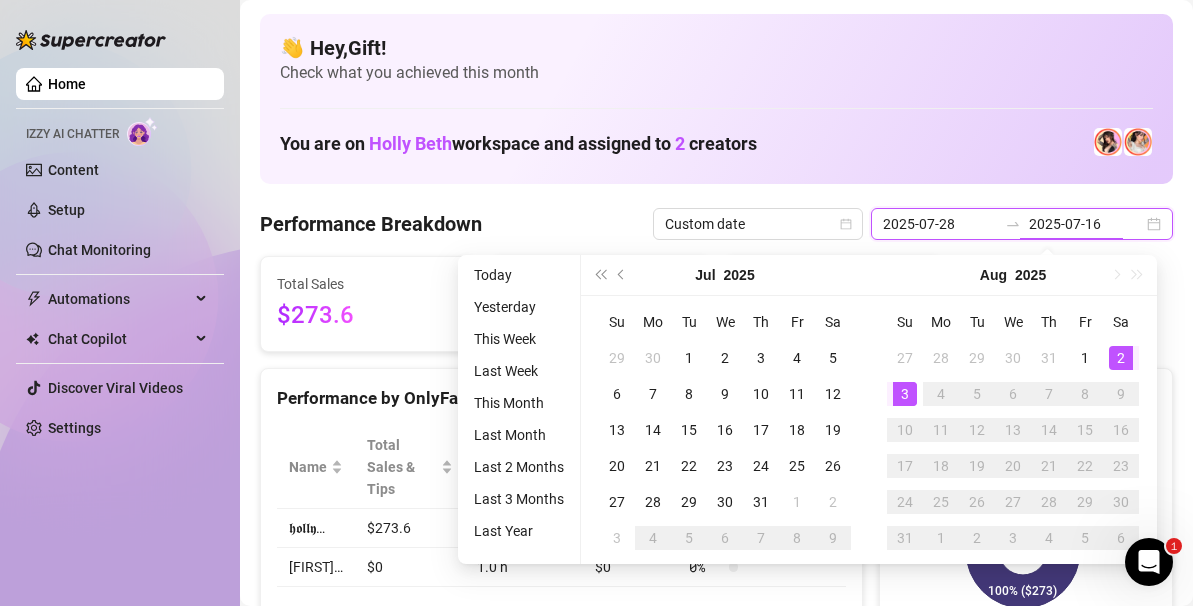 type on "2025-07-16" 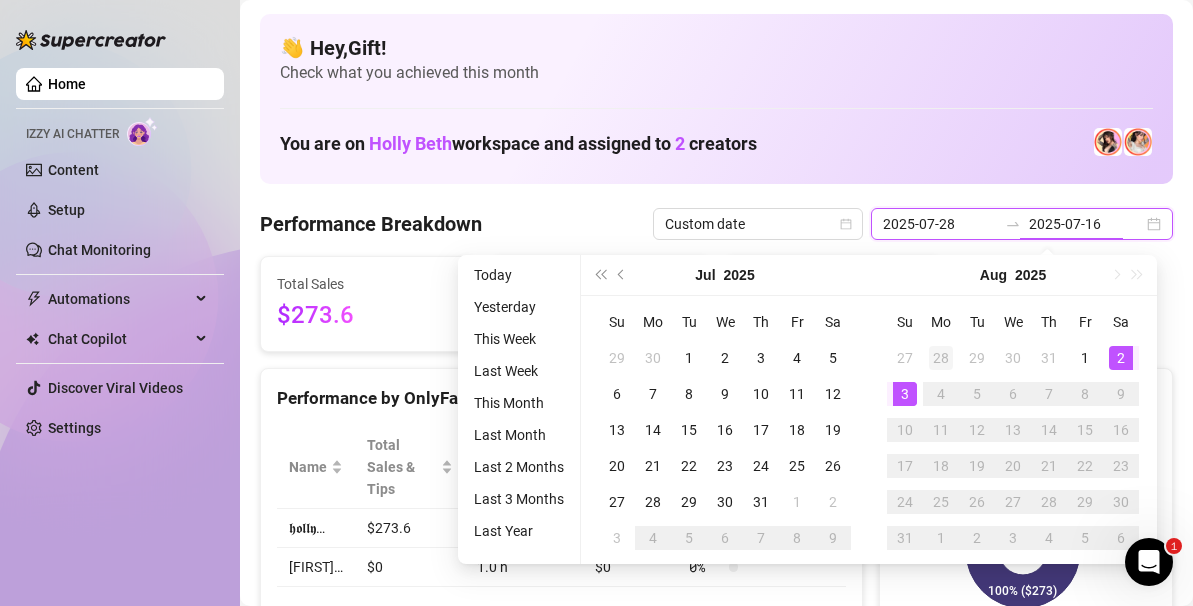 type on "2025-08-02" 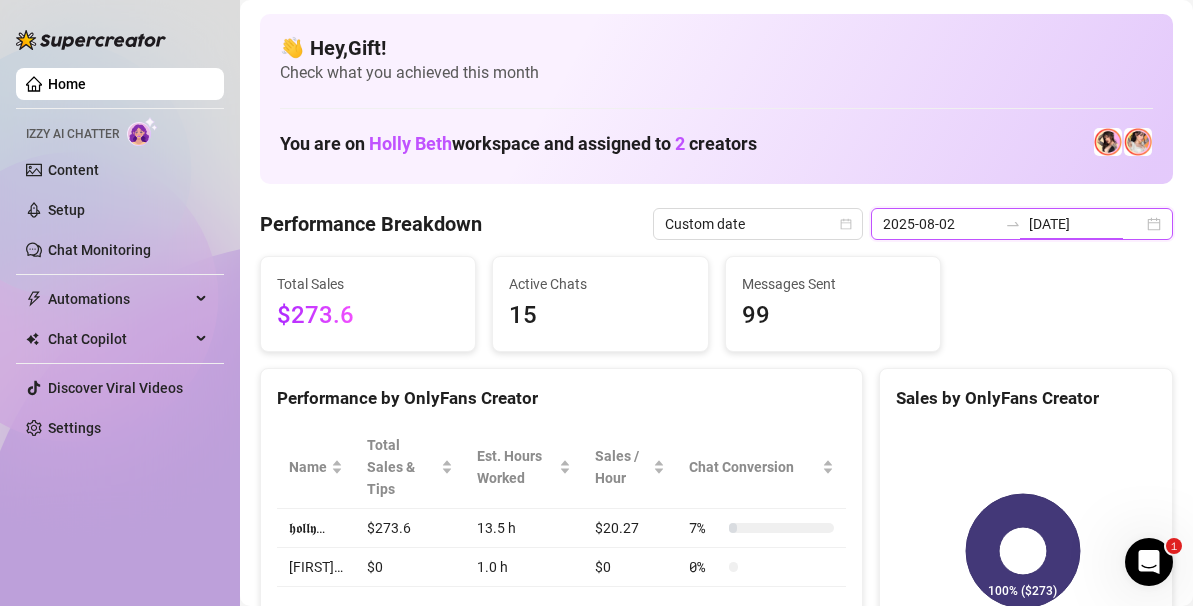 click on "2025-08-02 2025-08-03" at bounding box center (1022, 224) 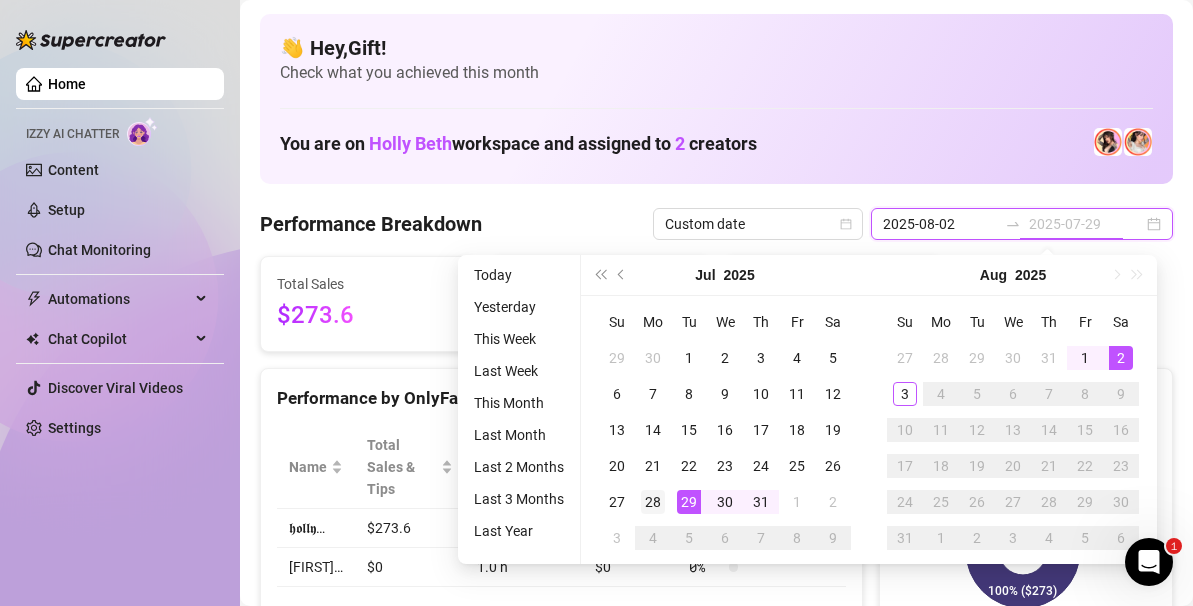 type on "2025-07-28" 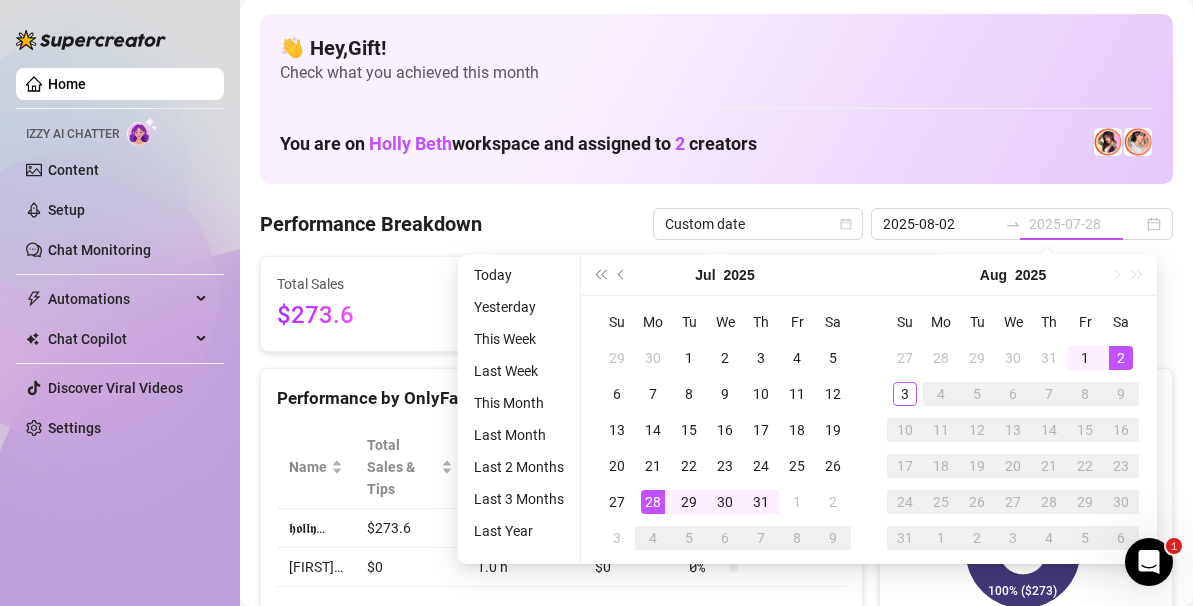 click on "28" at bounding box center [653, 502] 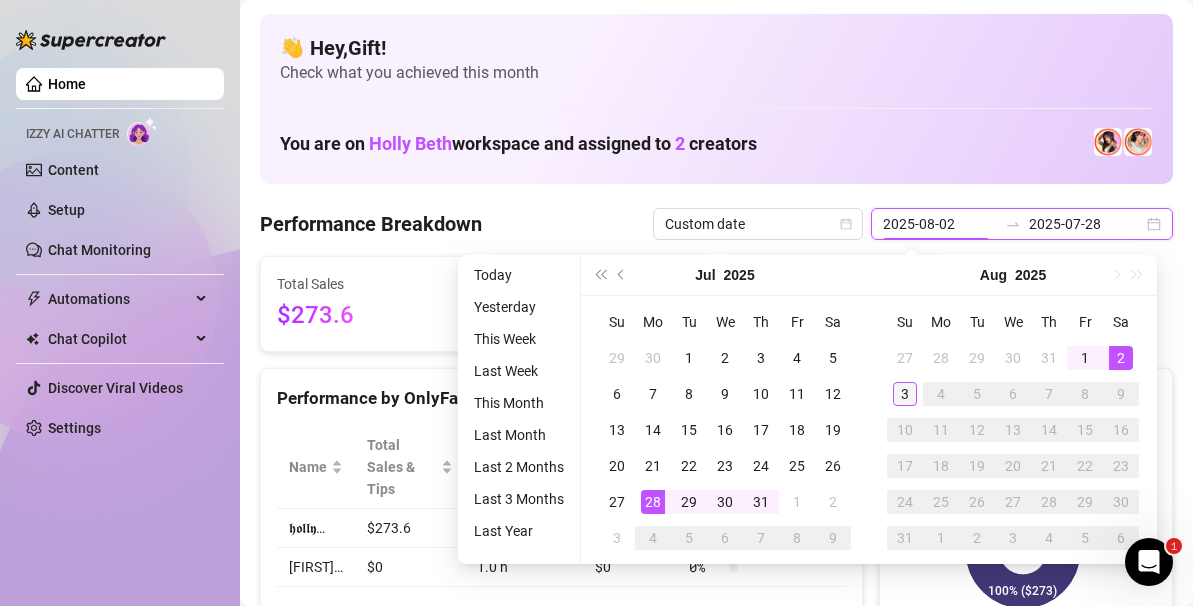 type on "[DATE]" 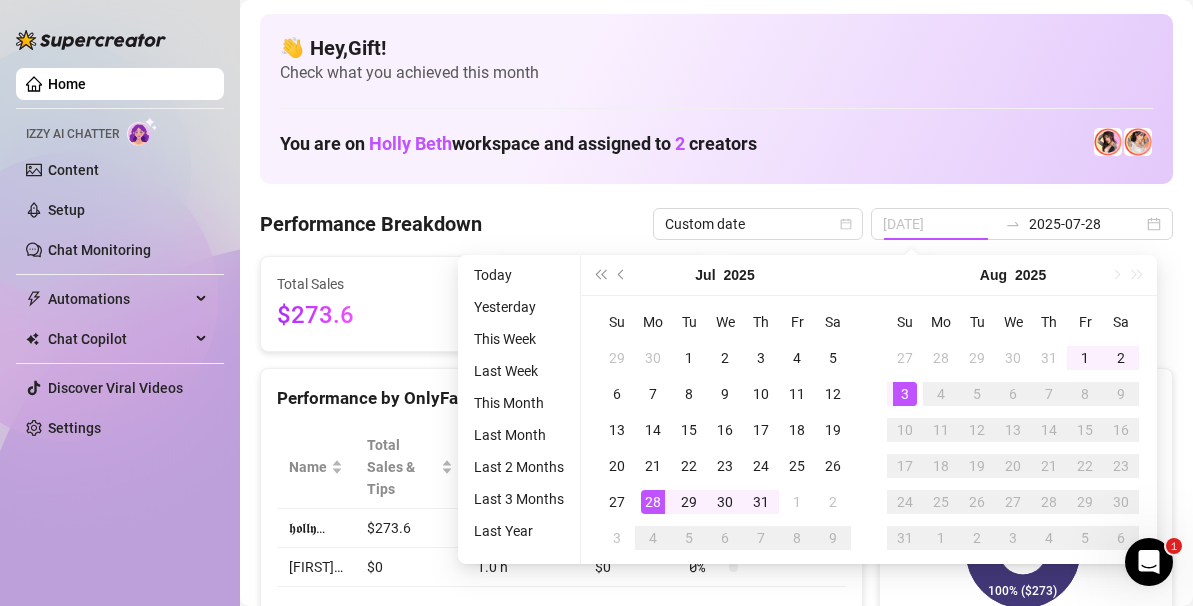 click on "3" at bounding box center (905, 394) 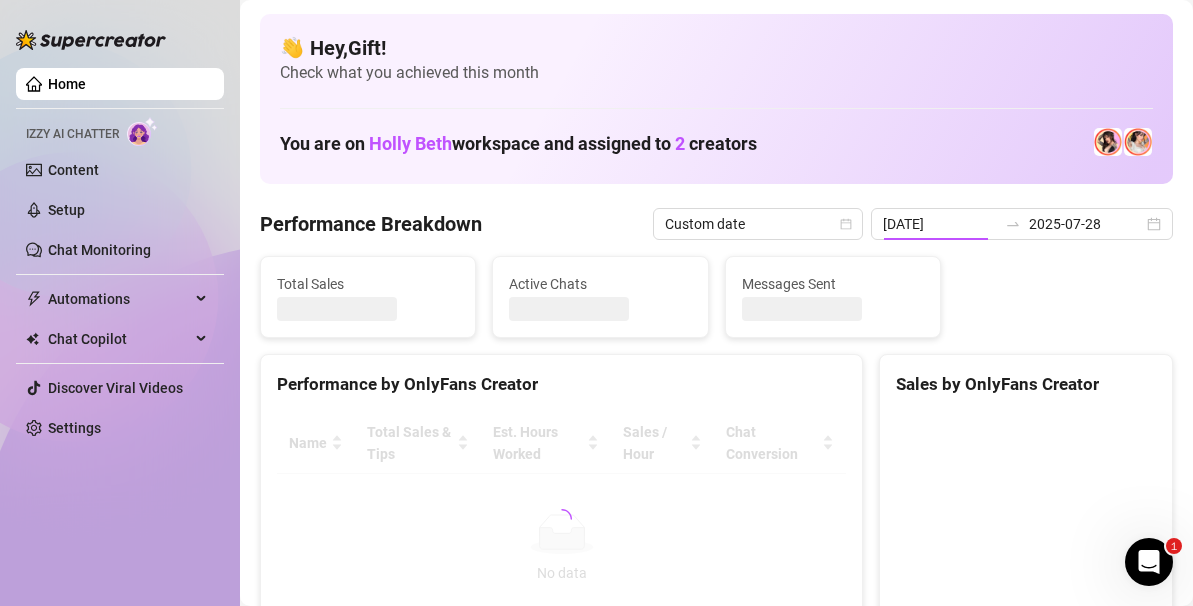 type on "2025-07-28" 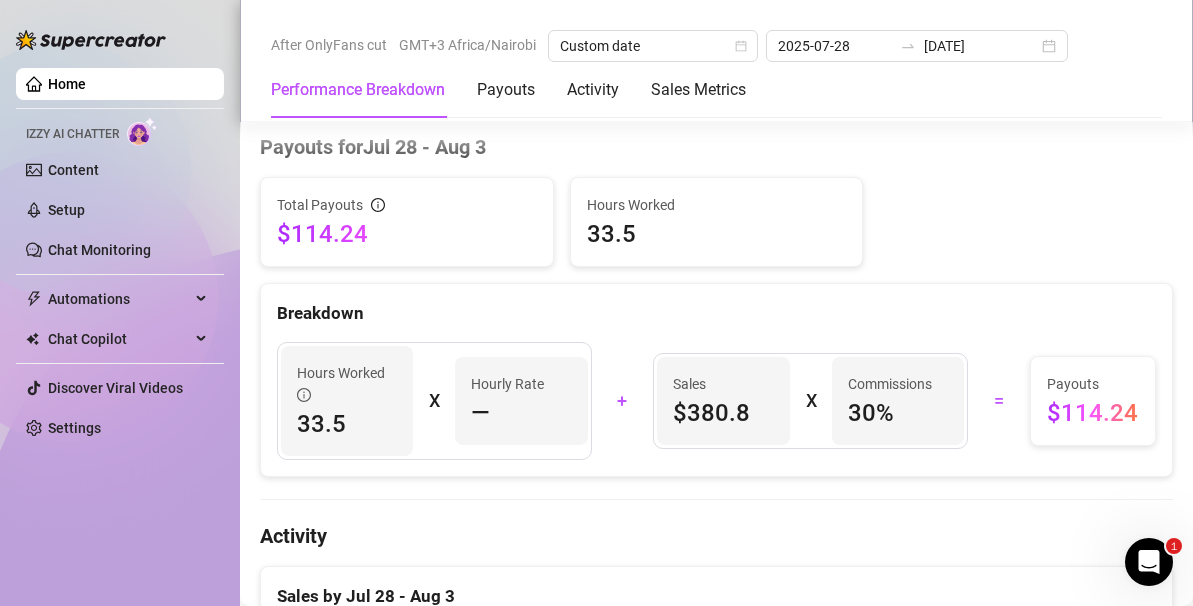 scroll, scrollTop: 606, scrollLeft: 0, axis: vertical 